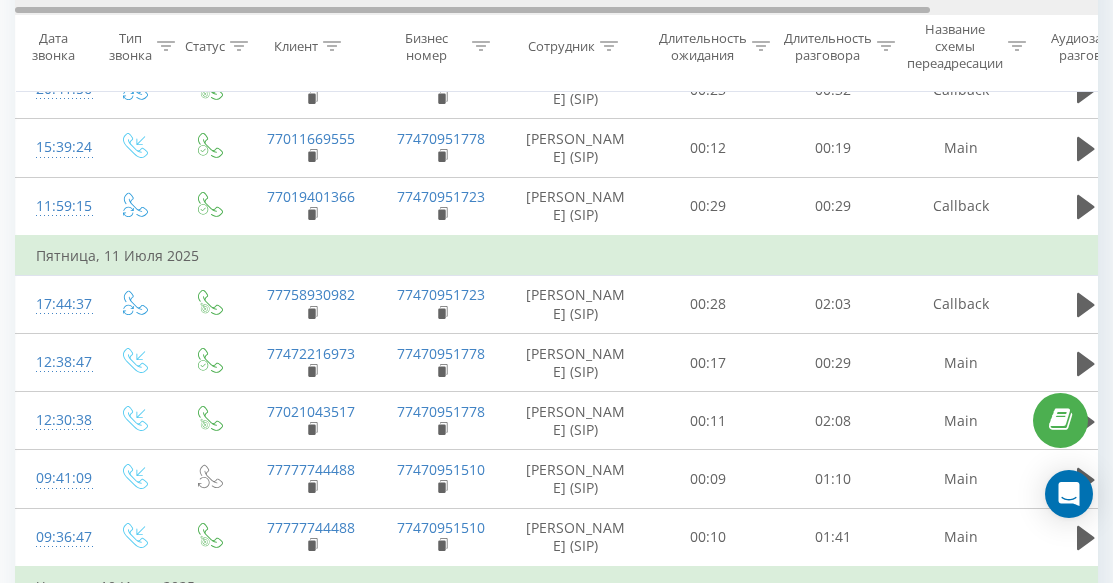 scroll, scrollTop: 700, scrollLeft: 0, axis: vertical 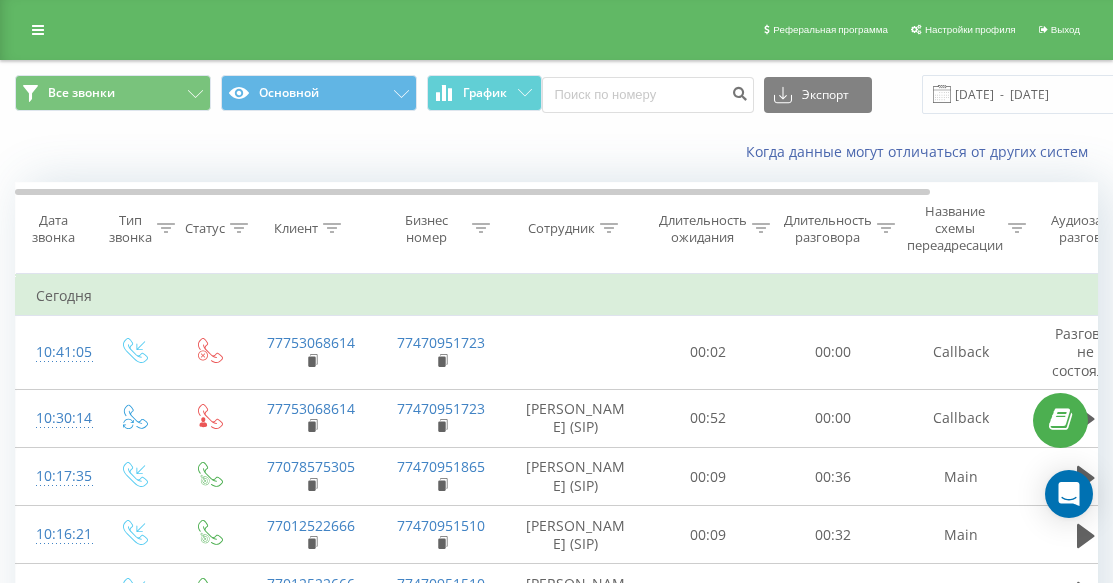 click on "Когда данные могут отличаться от других систем" at bounding box center [765, 152] 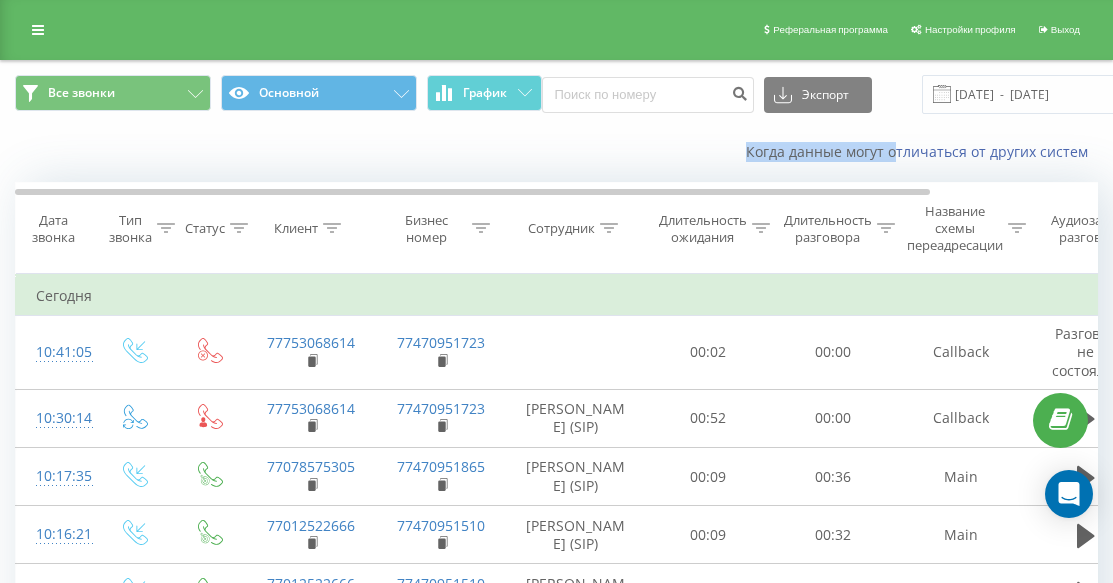 drag, startPoint x: 719, startPoint y: 150, endPoint x: 903, endPoint y: 168, distance: 184.87834 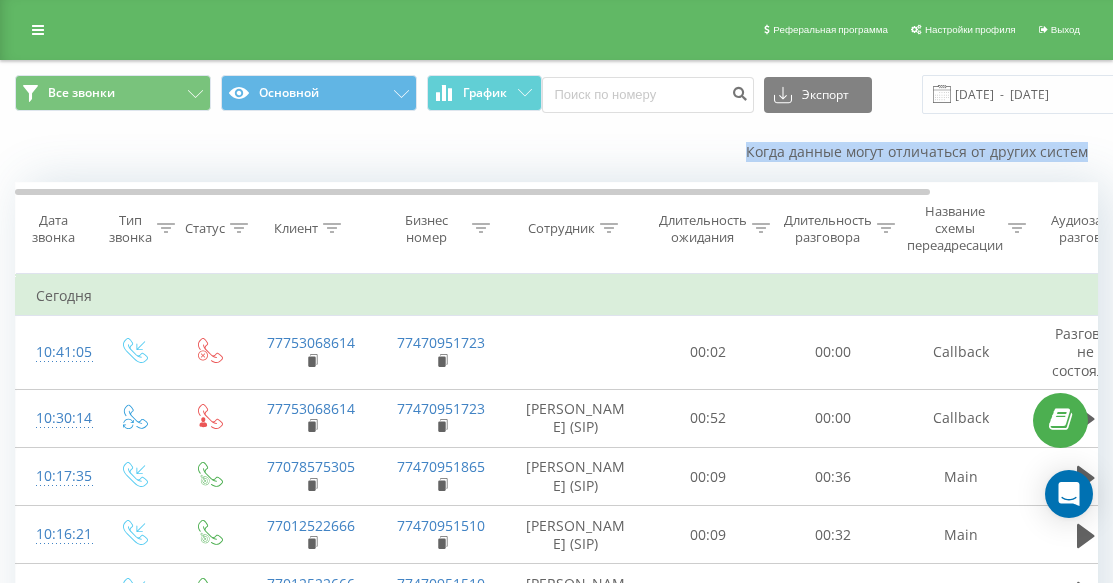 drag, startPoint x: 717, startPoint y: 137, endPoint x: 1106, endPoint y: 159, distance: 389.6216 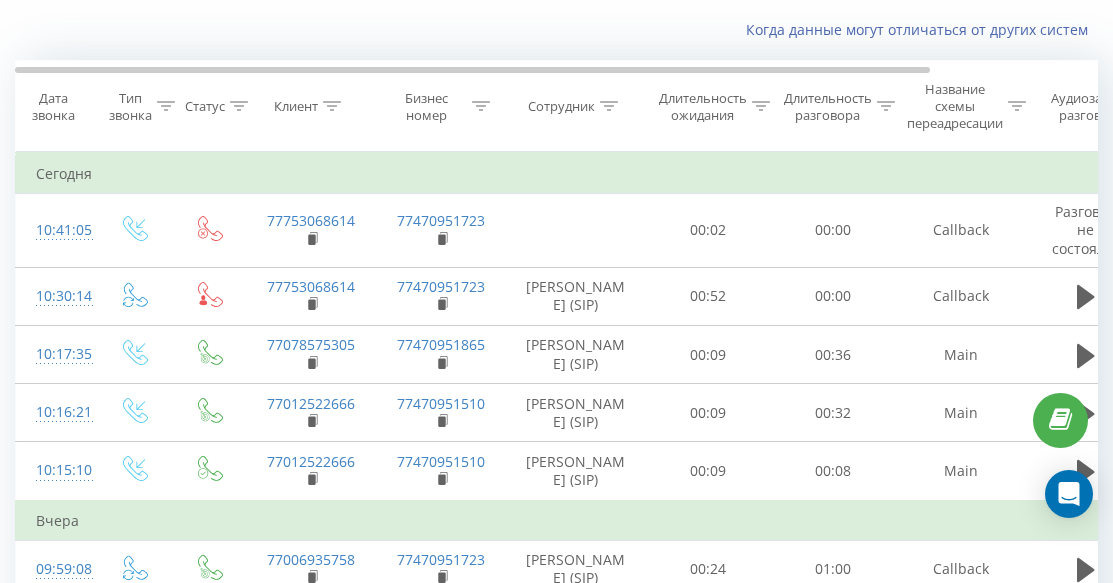 scroll, scrollTop: 10, scrollLeft: 0, axis: vertical 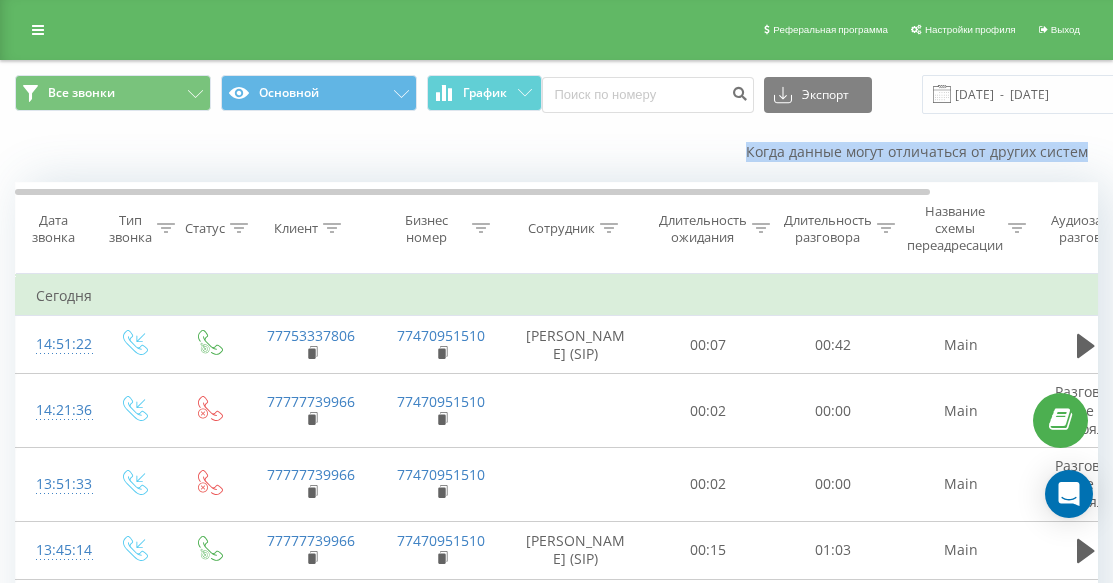 click on "Когда данные могут отличаться от других систем" at bounding box center (556, 152) 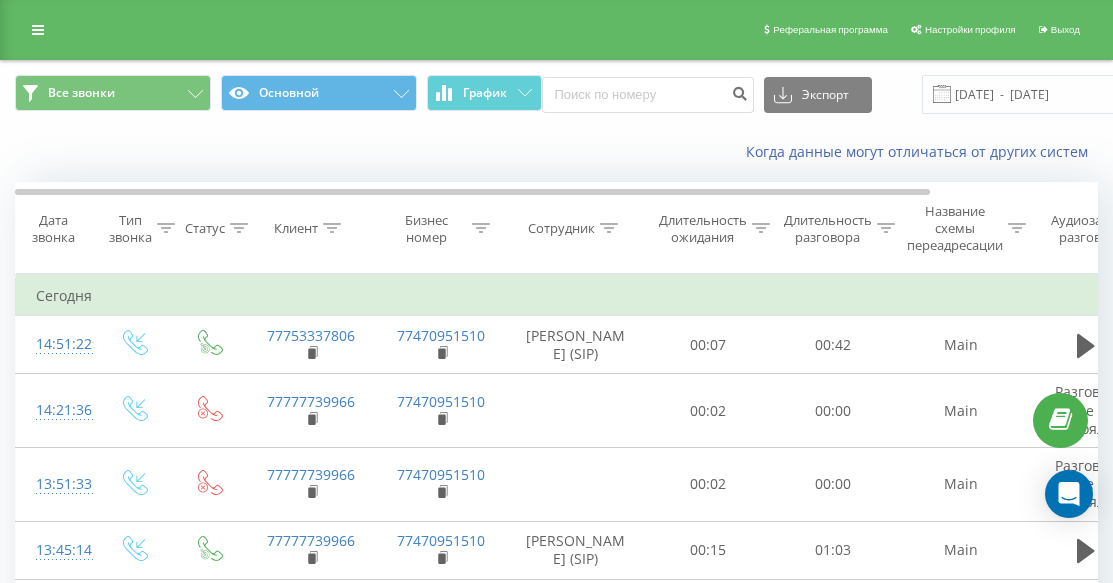 click on "Все звонки Основной График Экспорт .csv .xls .xlsx [DATE]  -  [DATE]" at bounding box center (556, 94) 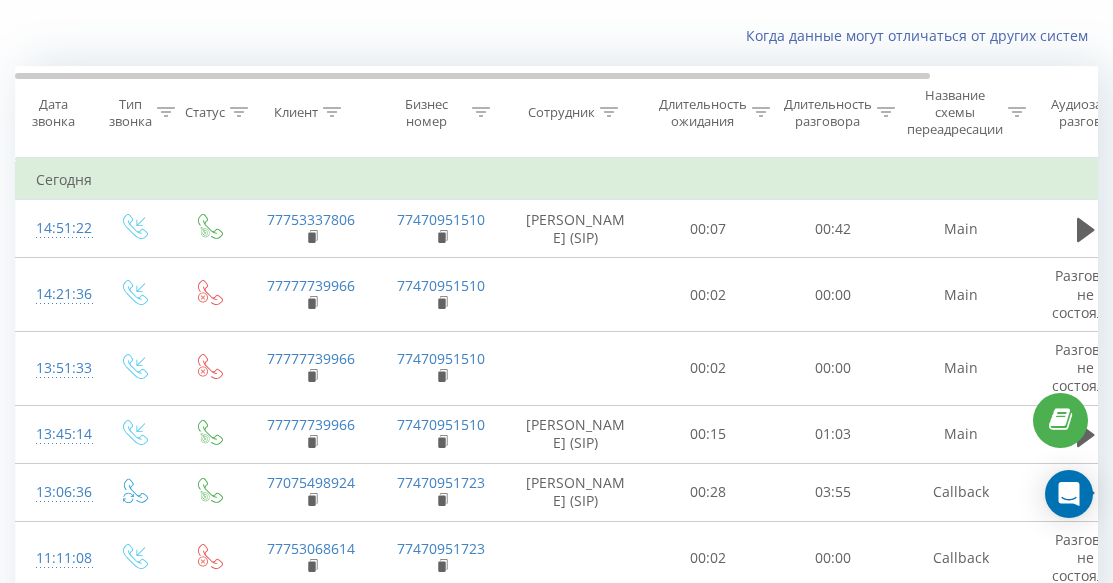 scroll, scrollTop: 108, scrollLeft: 0, axis: vertical 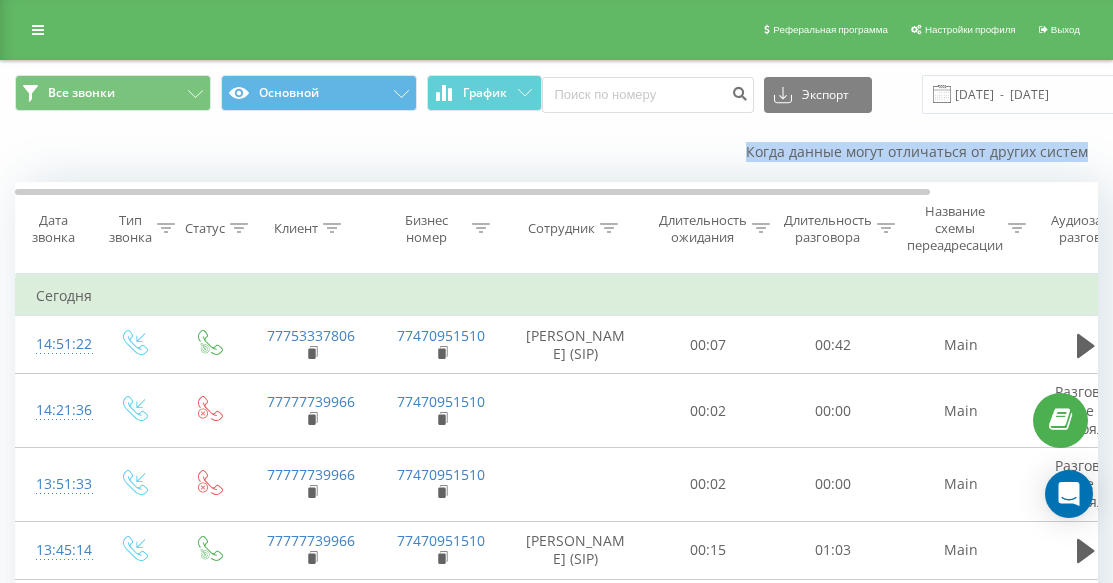 drag, startPoint x: 727, startPoint y: 141, endPoint x: 1088, endPoint y: 165, distance: 361.7969 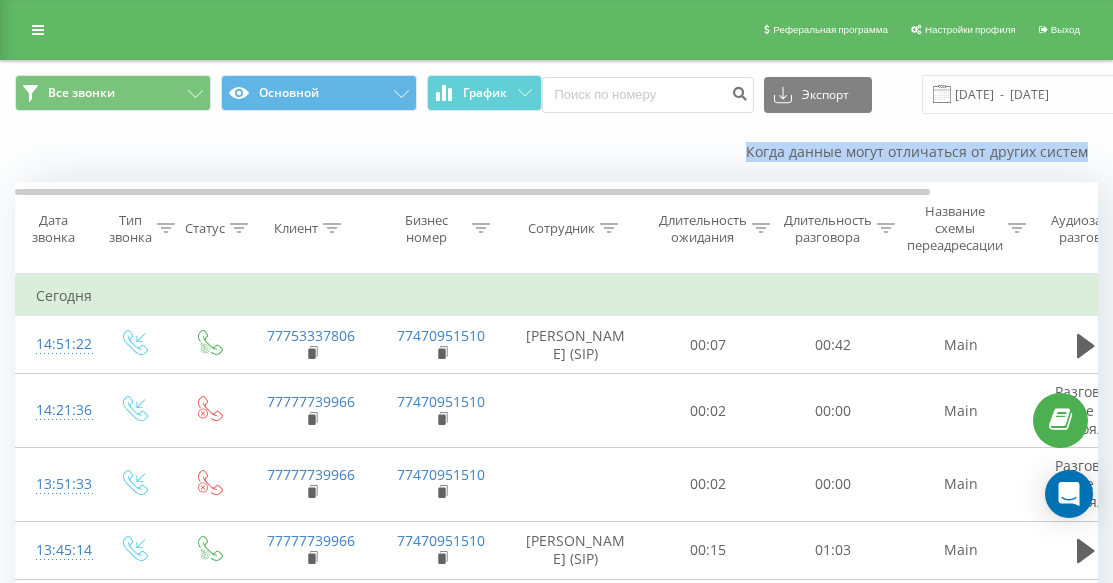 drag, startPoint x: 737, startPoint y: 132, endPoint x: 1097, endPoint y: 157, distance: 360.867 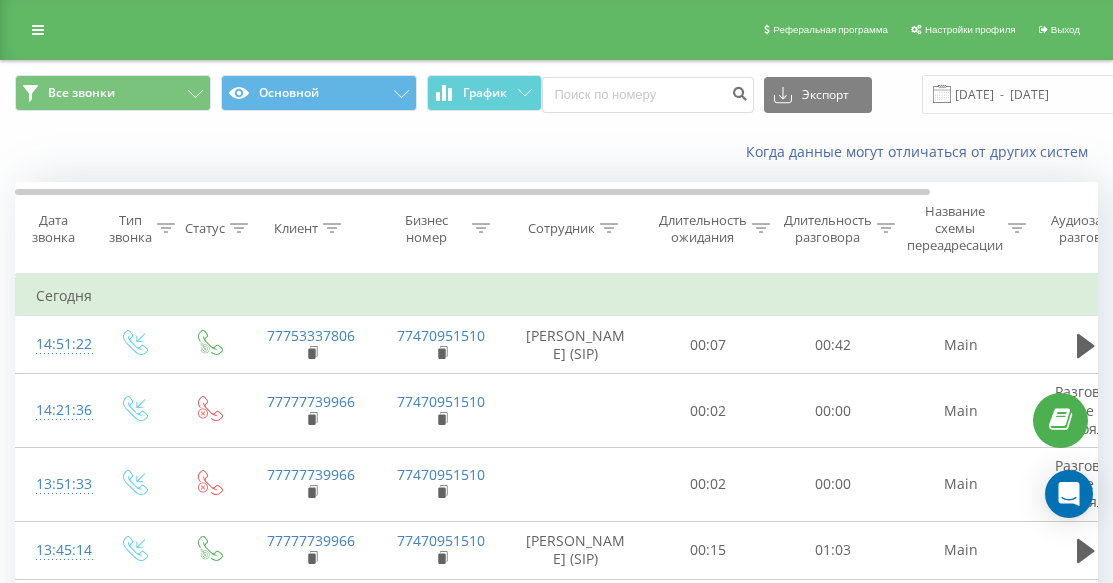 click on "Все звонки Основной График Экспорт .csv .xls .xlsx [DATE]  -  [DATE]" at bounding box center [556, 94] 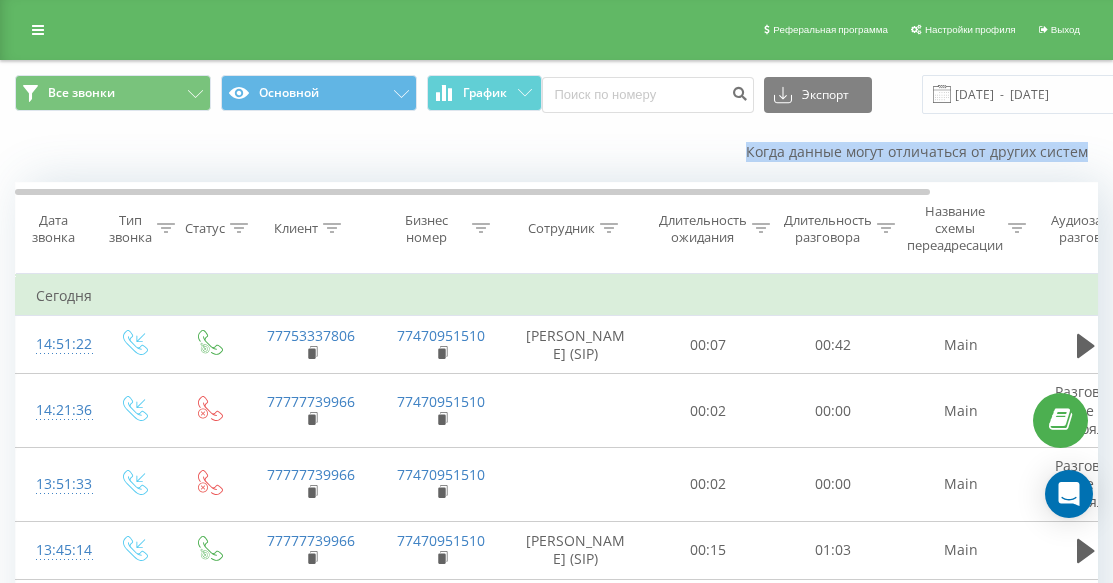 drag, startPoint x: 740, startPoint y: 134, endPoint x: 1110, endPoint y: 165, distance: 371.2964 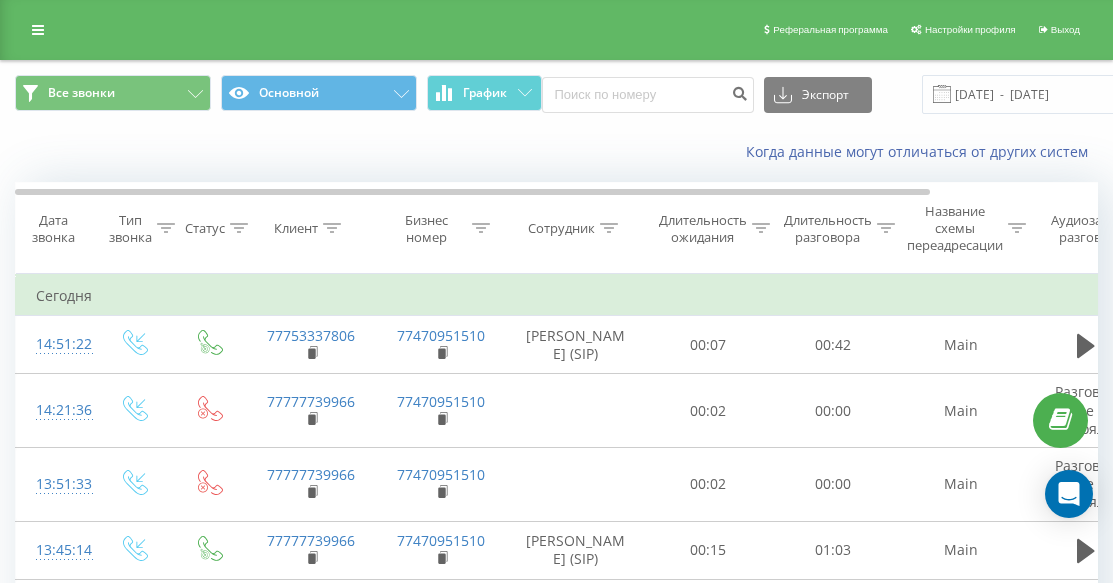 click on "Все звонки Основной График Экспорт .csv .xls .xlsx [DATE]  -  [DATE]" at bounding box center [556, 94] 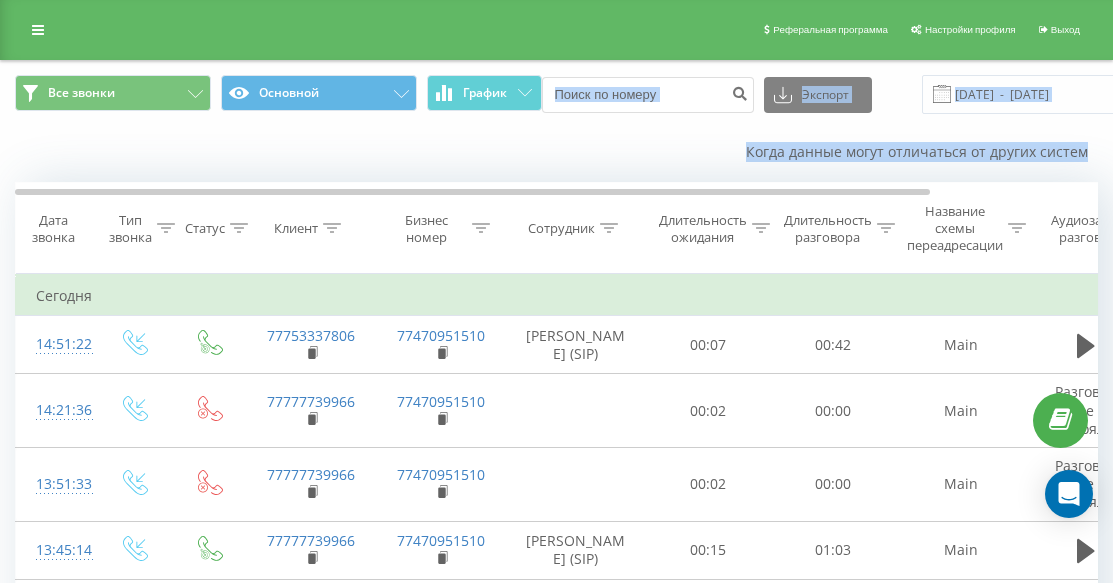 drag, startPoint x: 732, startPoint y: 125, endPoint x: 1061, endPoint y: 153, distance: 330.18933 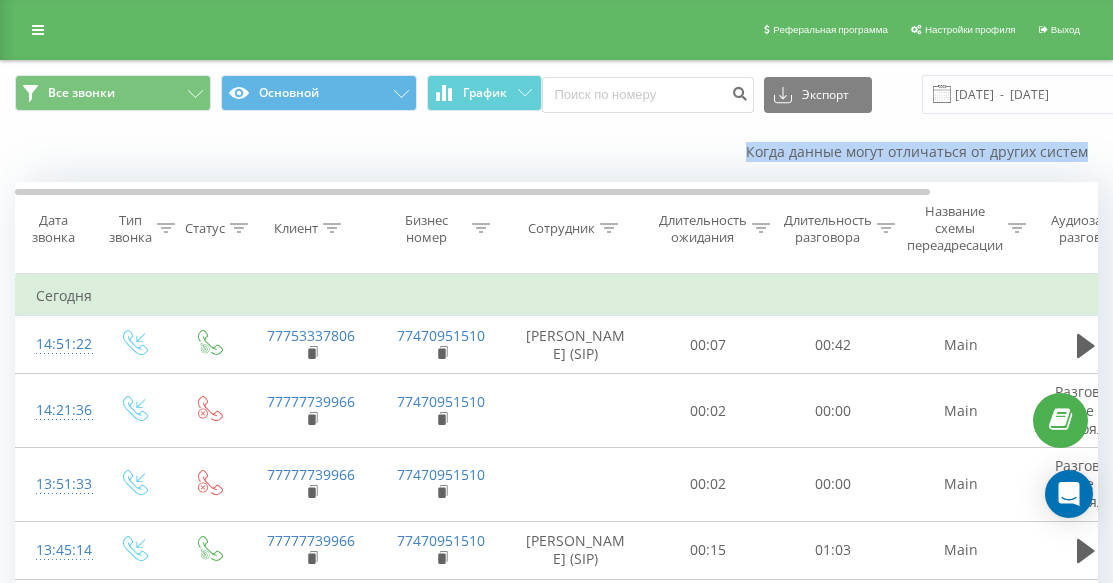 drag, startPoint x: 748, startPoint y: 136, endPoint x: 1100, endPoint y: 156, distance: 352.56772 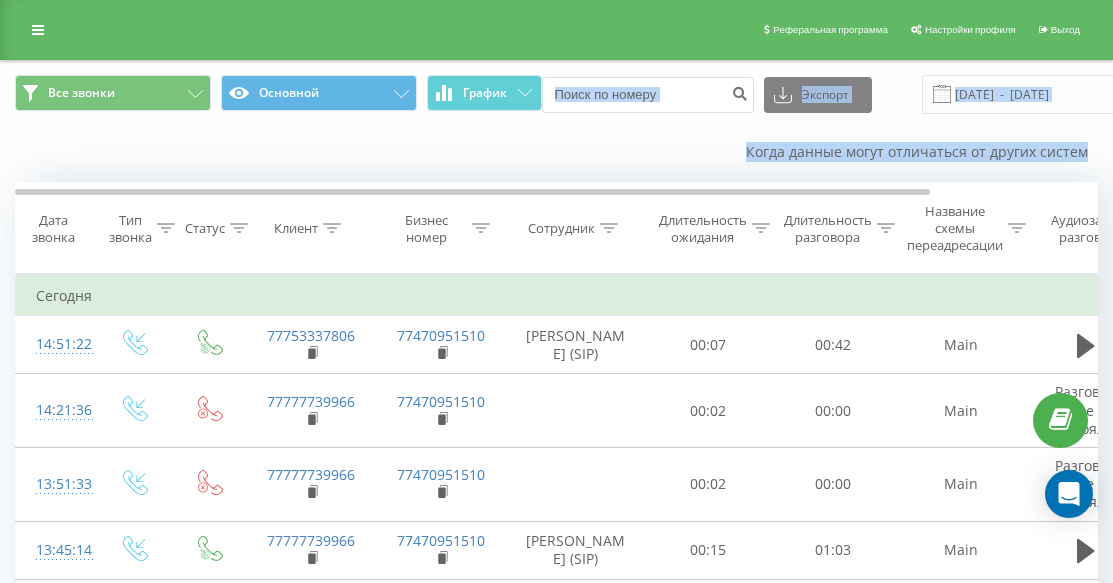drag, startPoint x: 740, startPoint y: 123, endPoint x: 1080, endPoint y: 155, distance: 341.50256 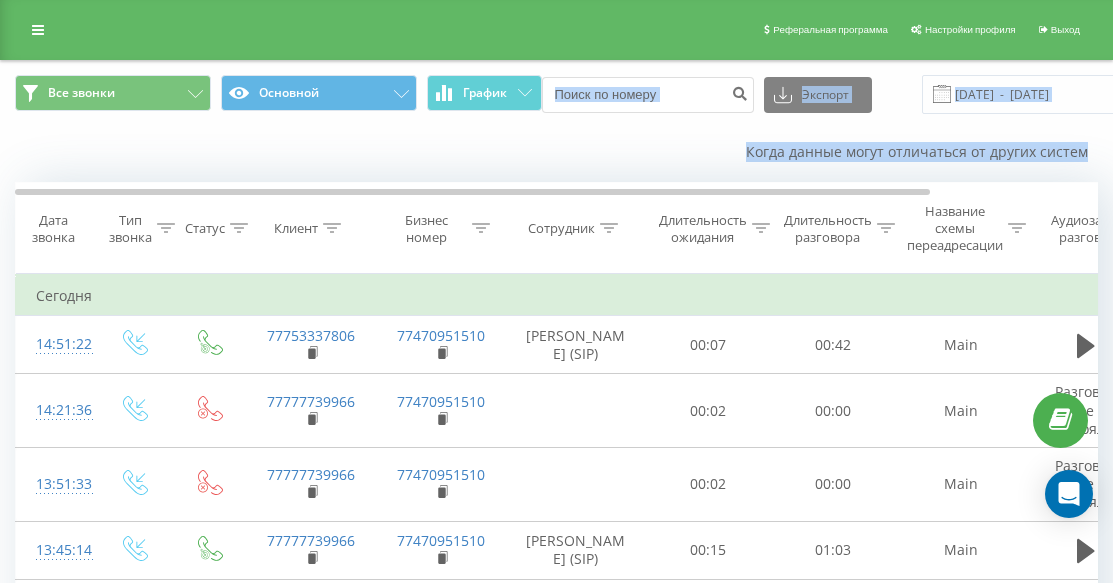 click on "Все звонки Основной График Экспорт .csv .xls .xlsx [DATE]  -  [DATE]" at bounding box center [556, 94] 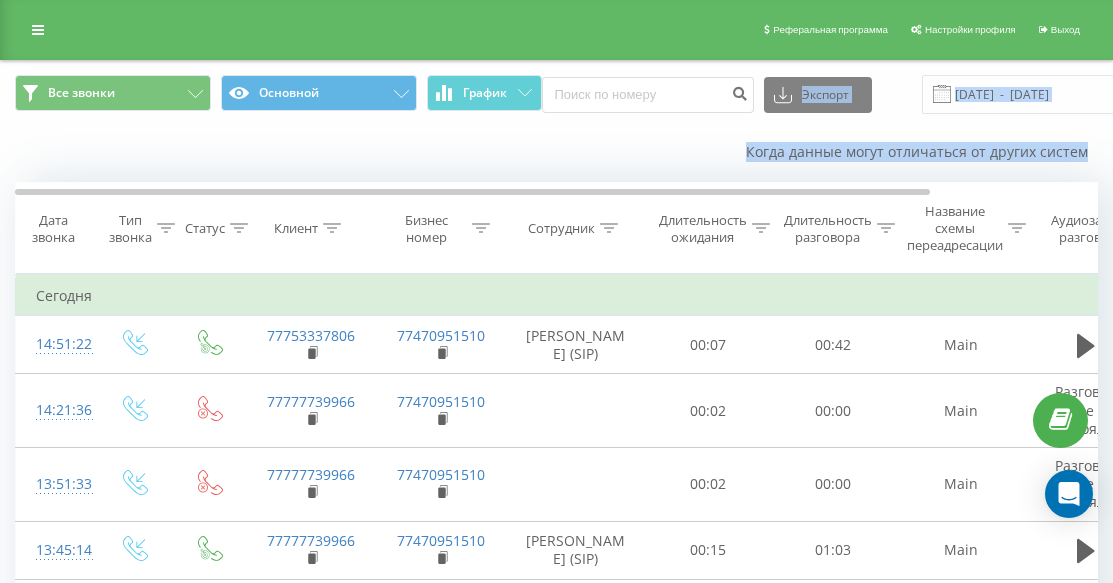 drag, startPoint x: 751, startPoint y: 127, endPoint x: 1103, endPoint y: 160, distance: 353.5435 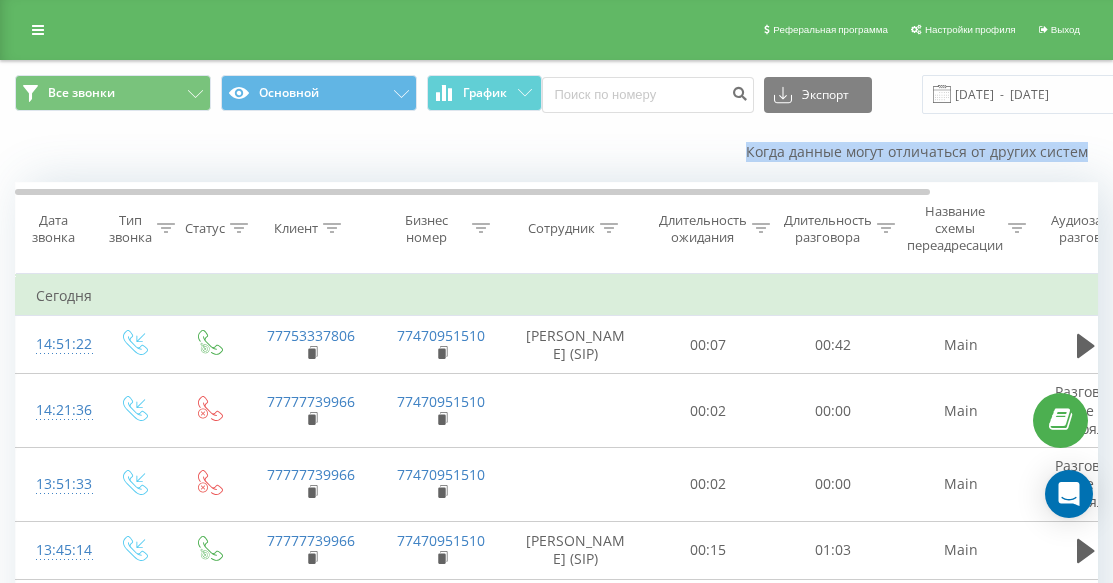 drag, startPoint x: 744, startPoint y: 136, endPoint x: 1085, endPoint y: 162, distance: 341.98978 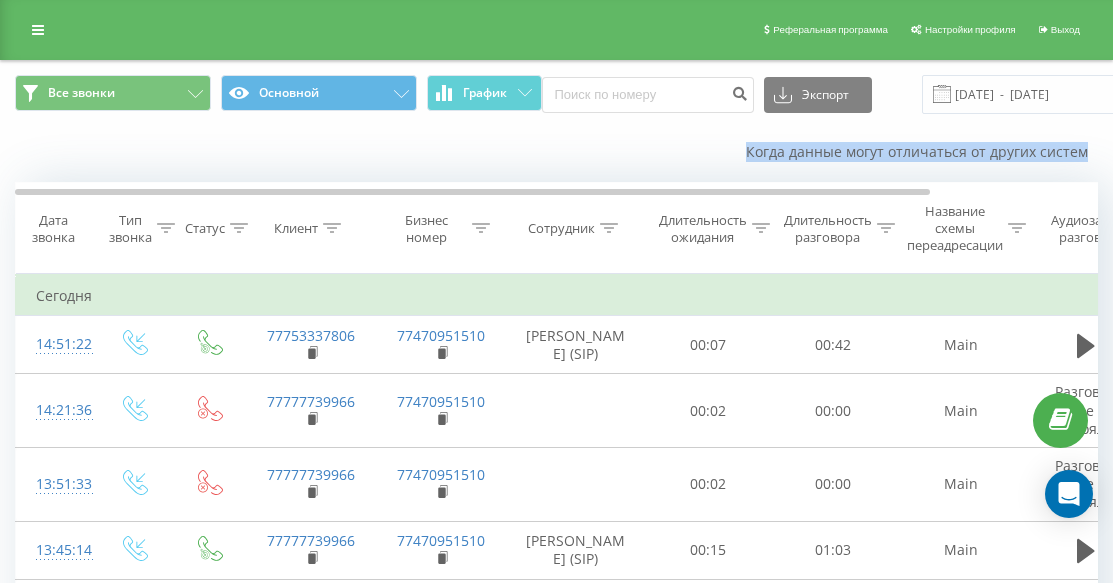click on "Все звонки Основной График Экспорт .csv .xls .xlsx [DATE]  -  [DATE]" at bounding box center [556, 94] 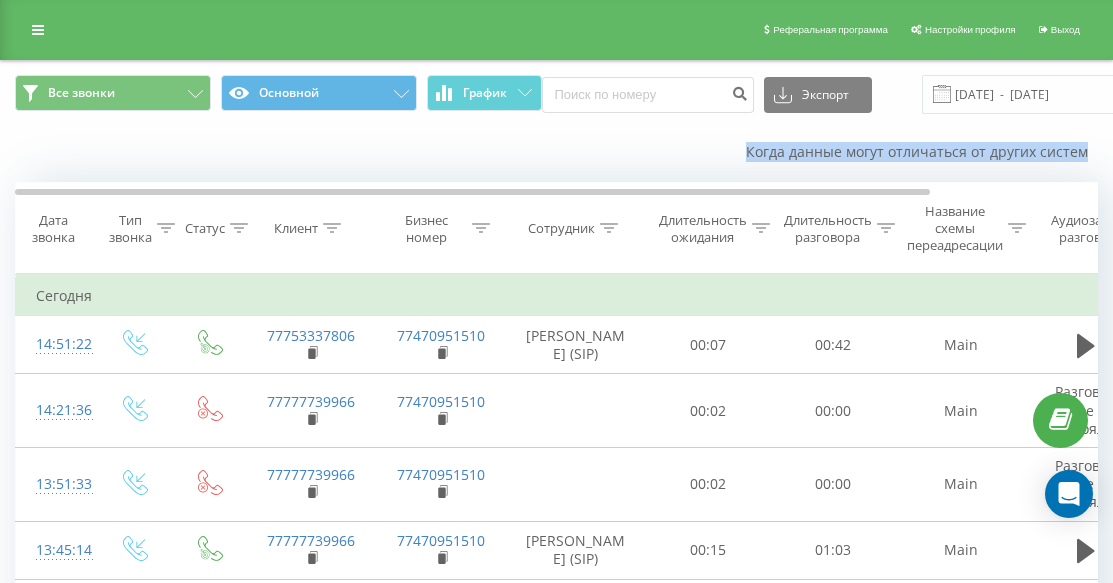 drag, startPoint x: 731, startPoint y: 132, endPoint x: 1102, endPoint y: 159, distance: 371.98117 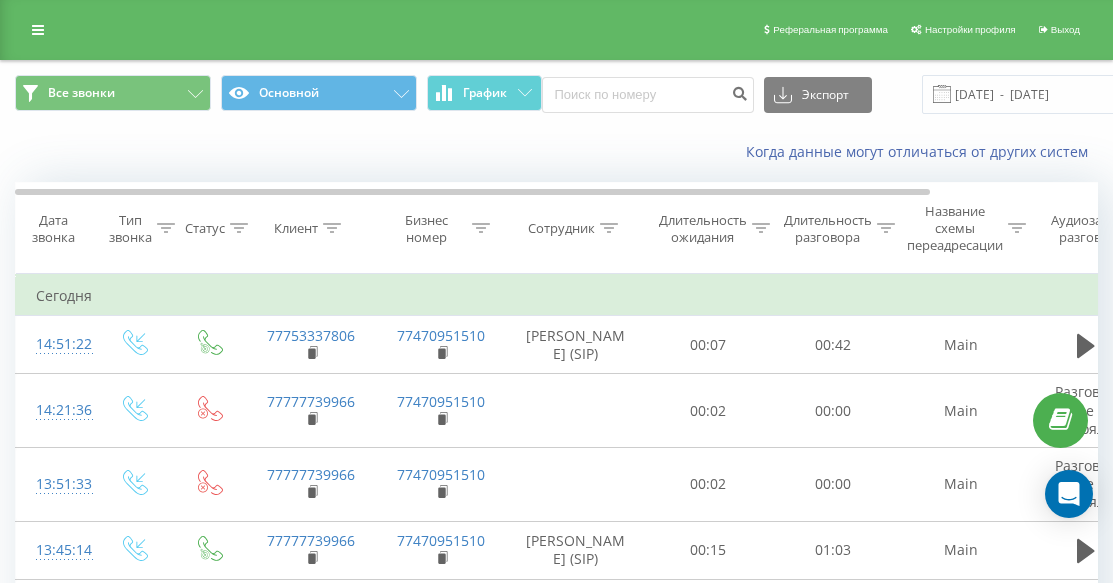 click on "Все звонки Основной График Экспорт .csv .xls .xlsx [DATE]  -  [DATE]" at bounding box center (556, 94) 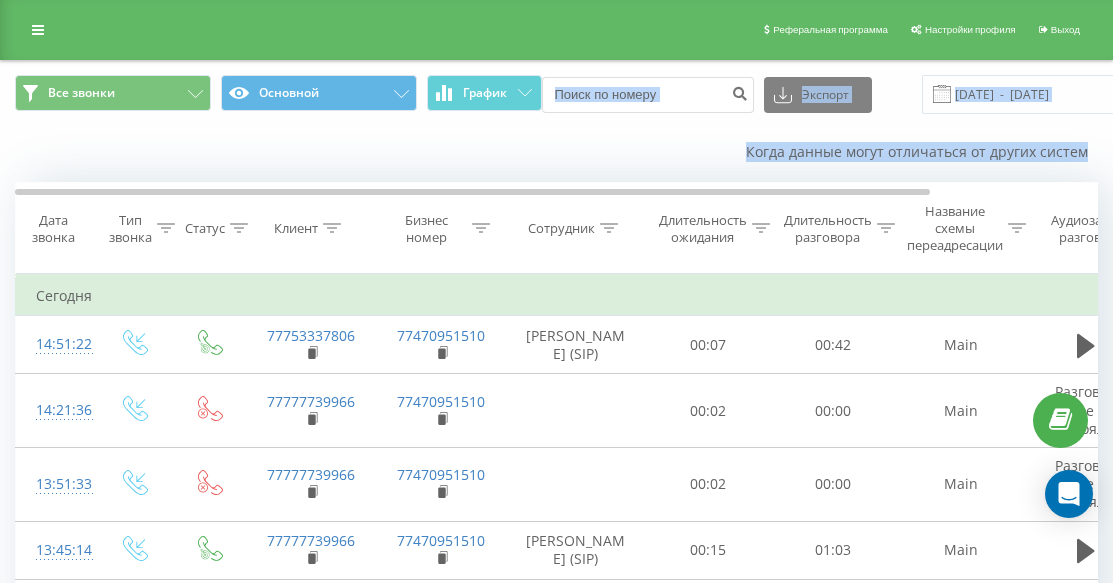 drag, startPoint x: 724, startPoint y: 125, endPoint x: 1107, endPoint y: 152, distance: 383.95053 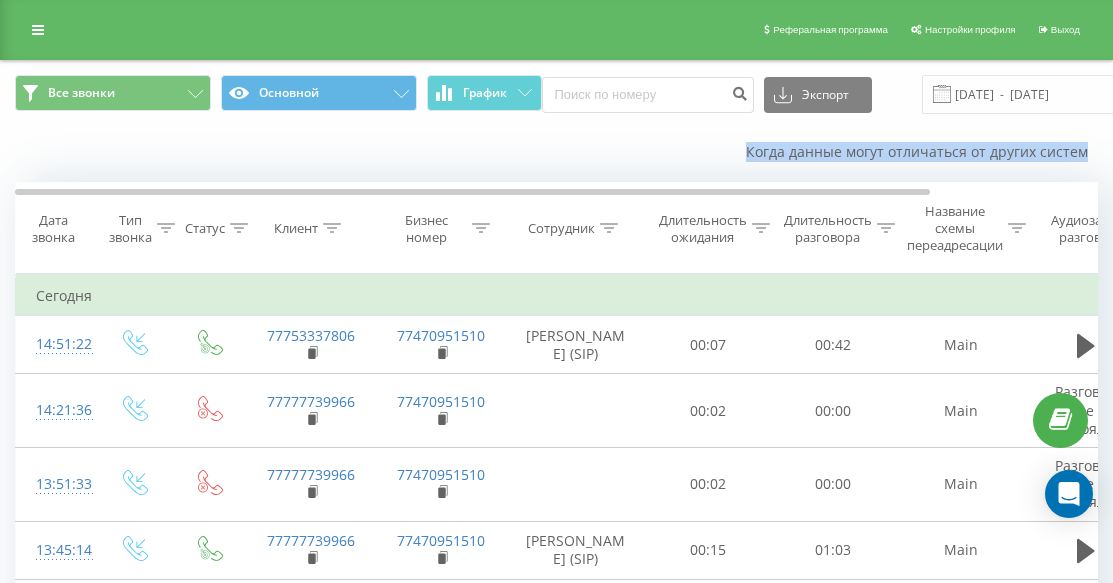 drag, startPoint x: 718, startPoint y: 134, endPoint x: 1096, endPoint y: 152, distance: 378.4283 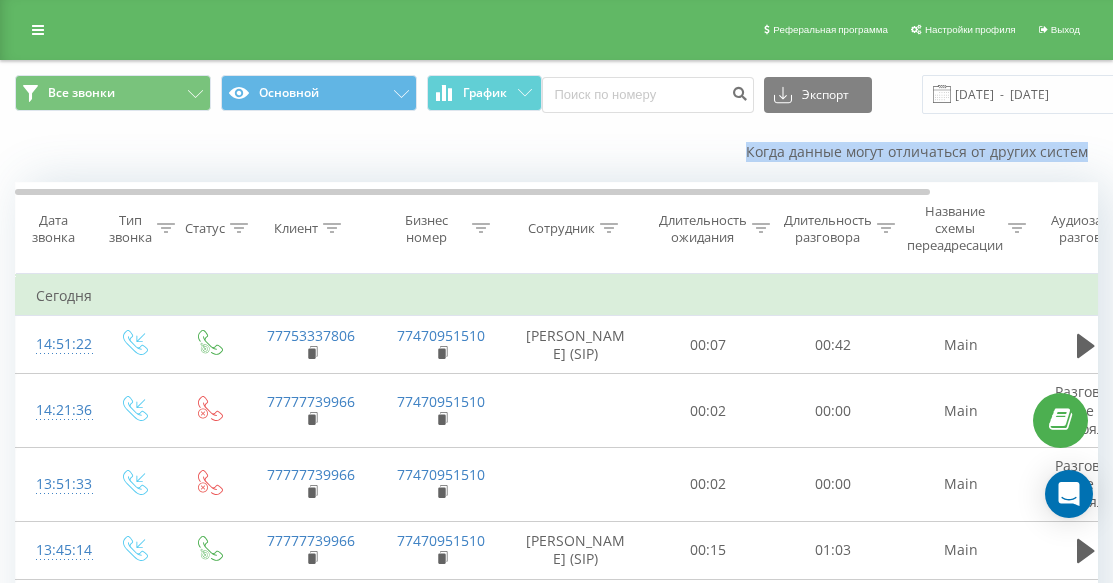 drag, startPoint x: 728, startPoint y: 134, endPoint x: 1125, endPoint y: 155, distance: 397.55502 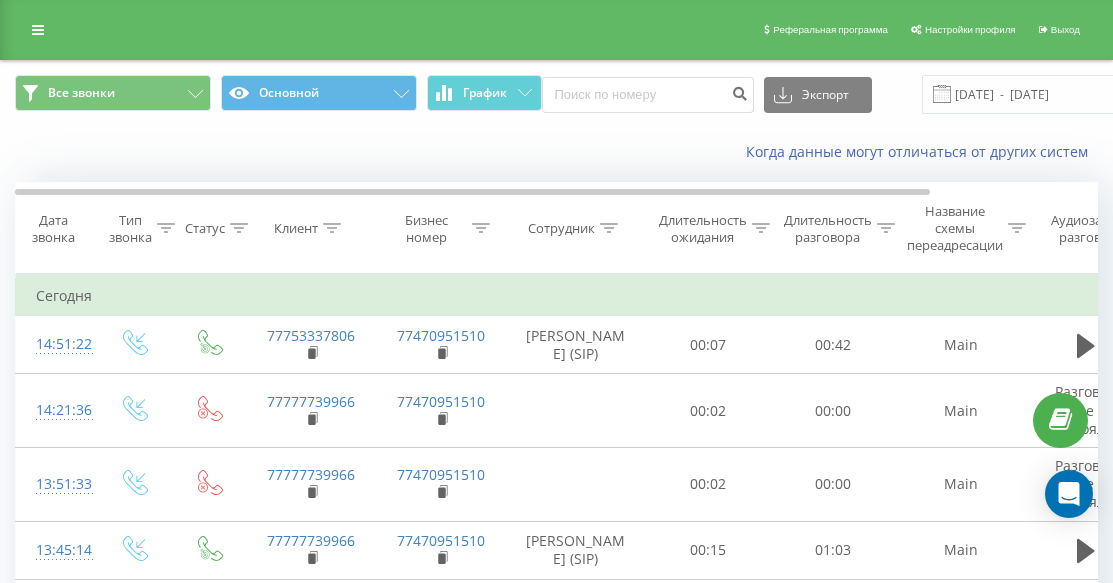 click on "Все звонки Основной График Экспорт .csv .xls .xlsx [DATE]  -  [DATE]" at bounding box center (556, 94) 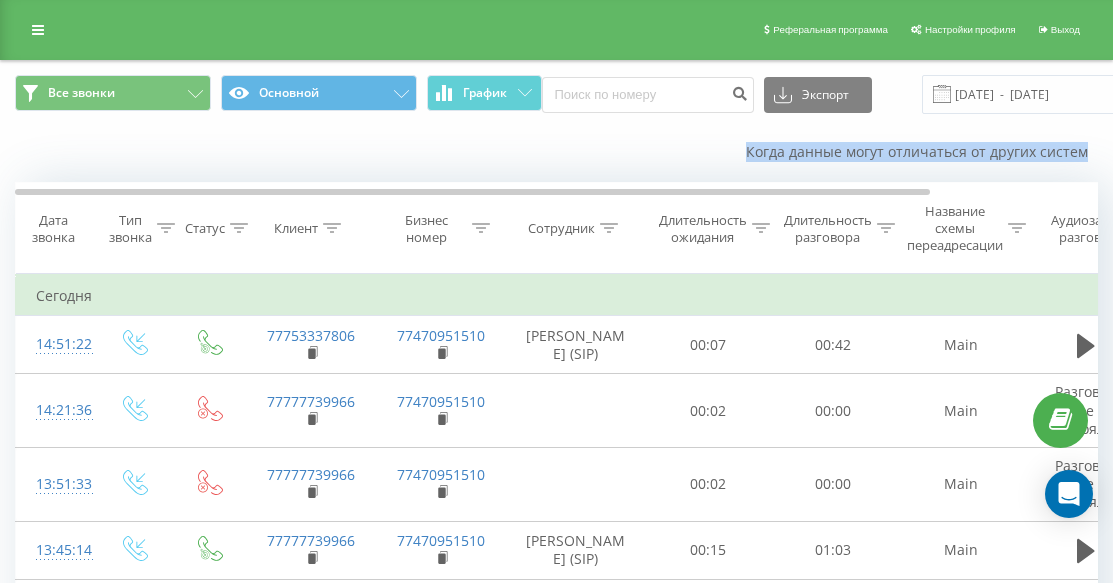 drag, startPoint x: 726, startPoint y: 133, endPoint x: 1104, endPoint y: 156, distance: 378.6991 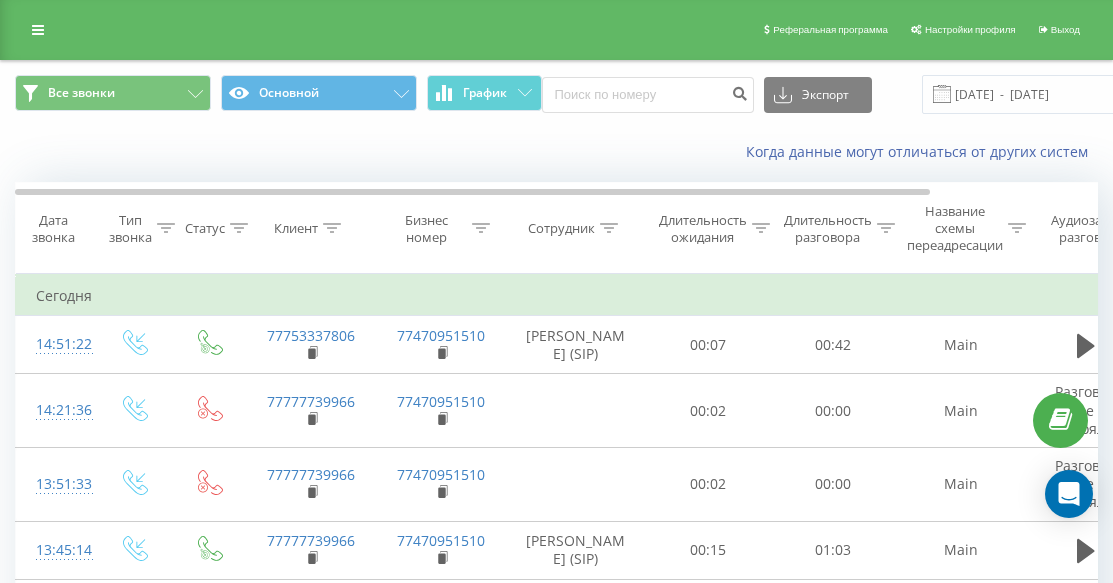 click on "Все звонки Основной График Экспорт .csv .xls .xlsx [DATE]  -  [DATE]" at bounding box center [556, 94] 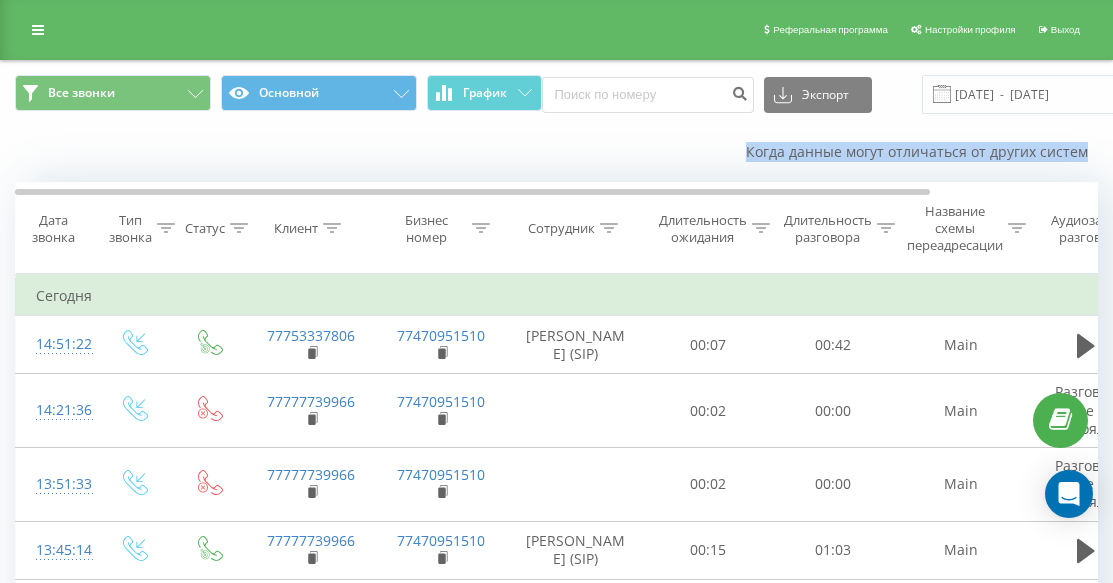 drag, startPoint x: 741, startPoint y: 128, endPoint x: 1119, endPoint y: 151, distance: 378.6991 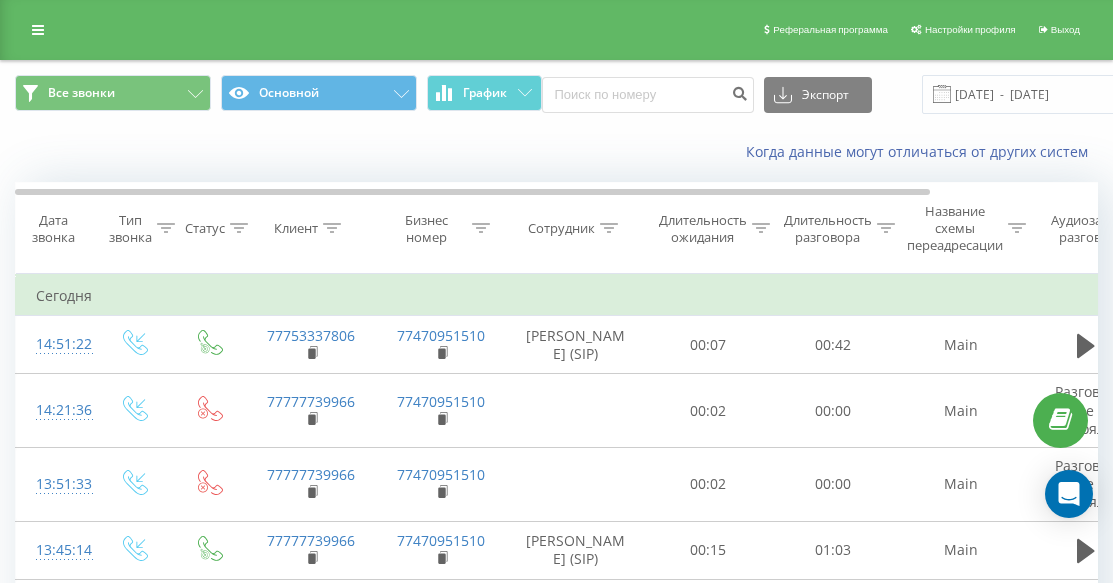 click on "Все звонки Основной График Экспорт .csv .xls .xlsx [DATE]  -  [DATE]" at bounding box center (556, 94) 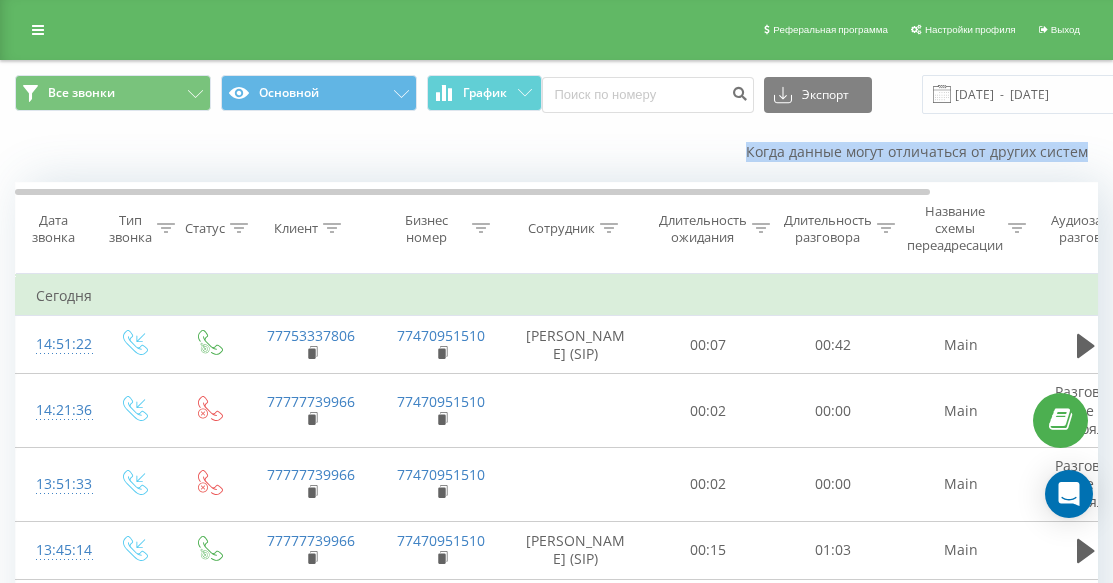 drag, startPoint x: 741, startPoint y: 131, endPoint x: 1096, endPoint y: 153, distance: 355.68103 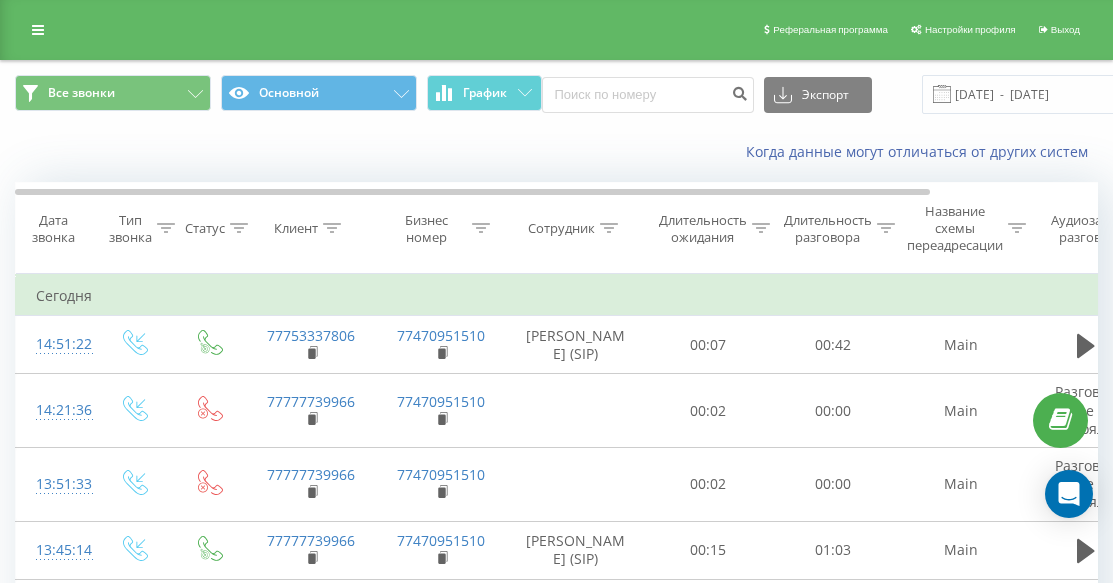 click on "Все звонки Основной График Экспорт .csv .xls .xlsx [DATE]  -  [DATE]" at bounding box center [556, 94] 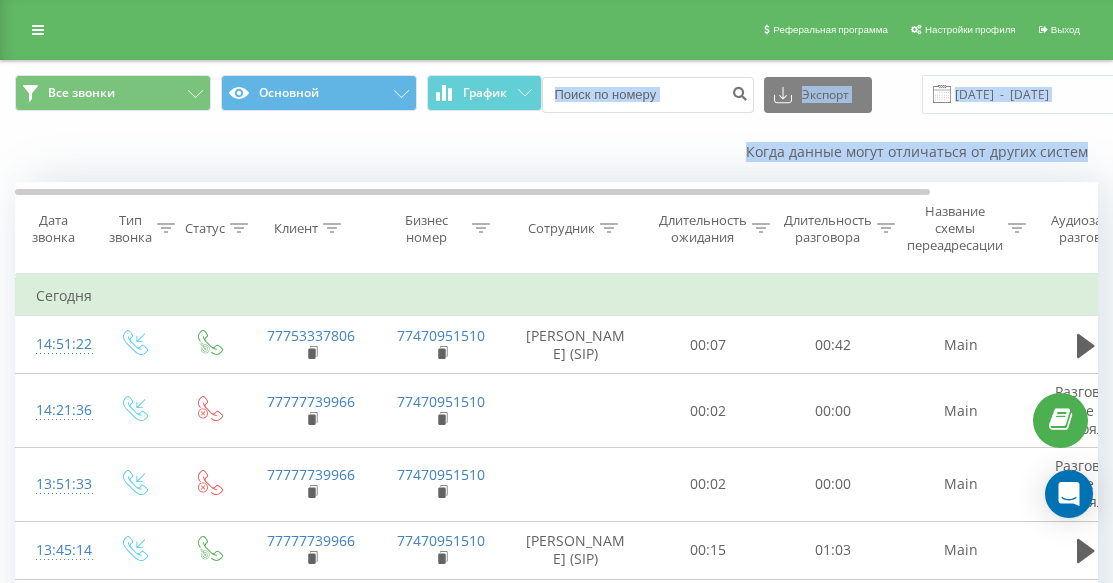 drag, startPoint x: 742, startPoint y: 127, endPoint x: 1120, endPoint y: 170, distance: 380.4379 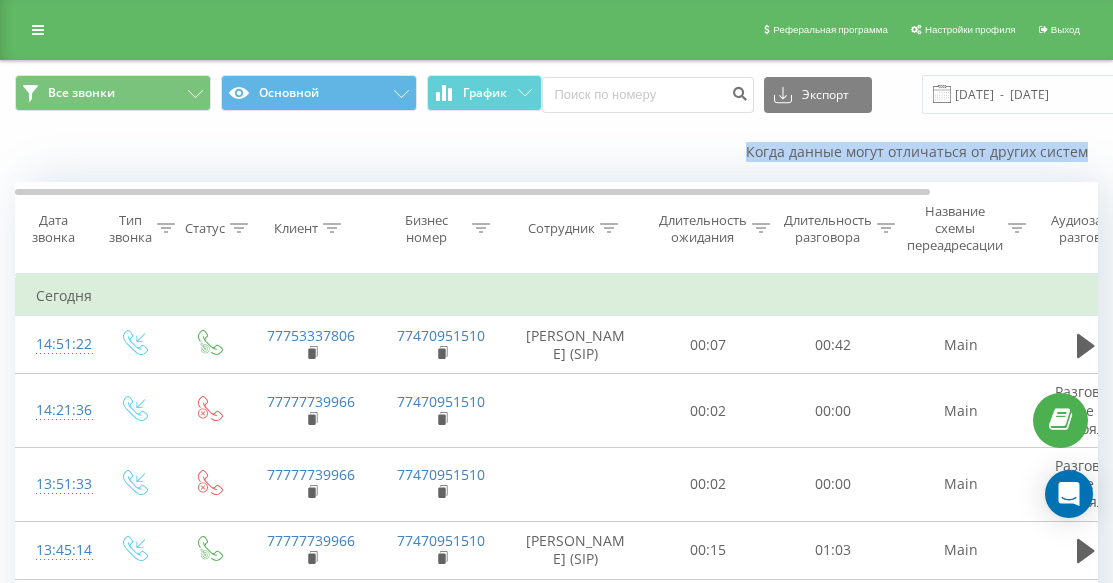 drag, startPoint x: 743, startPoint y: 136, endPoint x: 1102, endPoint y: 165, distance: 360.1694 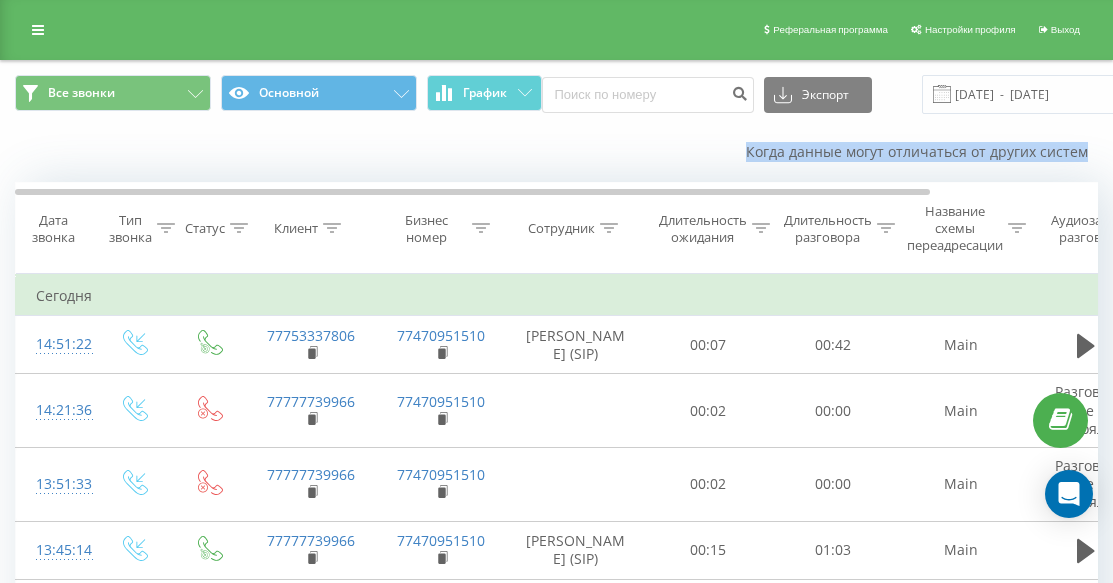 drag, startPoint x: 742, startPoint y: 134, endPoint x: 1093, endPoint y: 161, distance: 352.03693 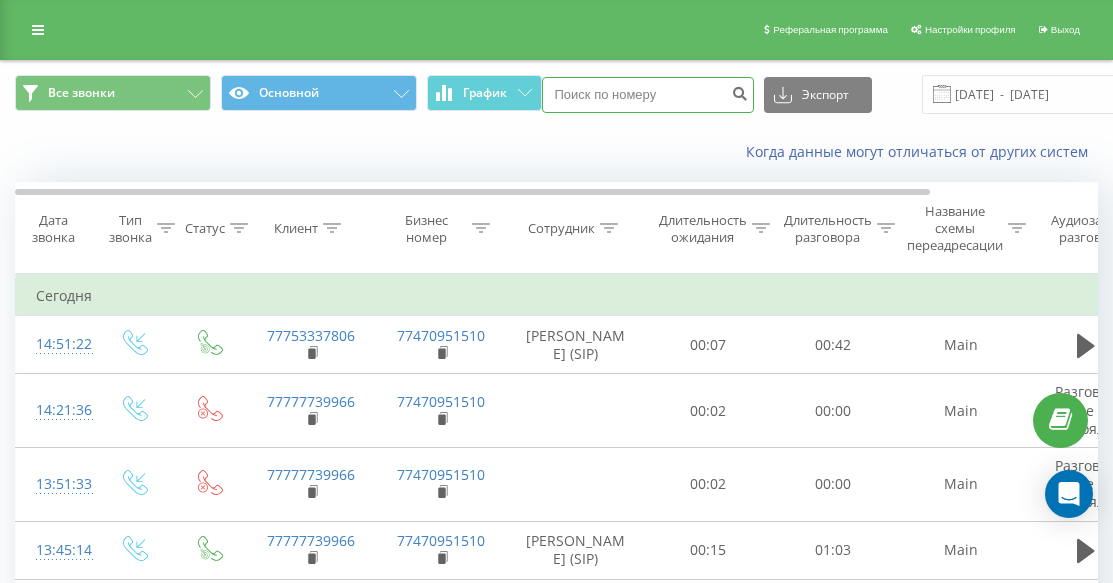 click at bounding box center (648, 95) 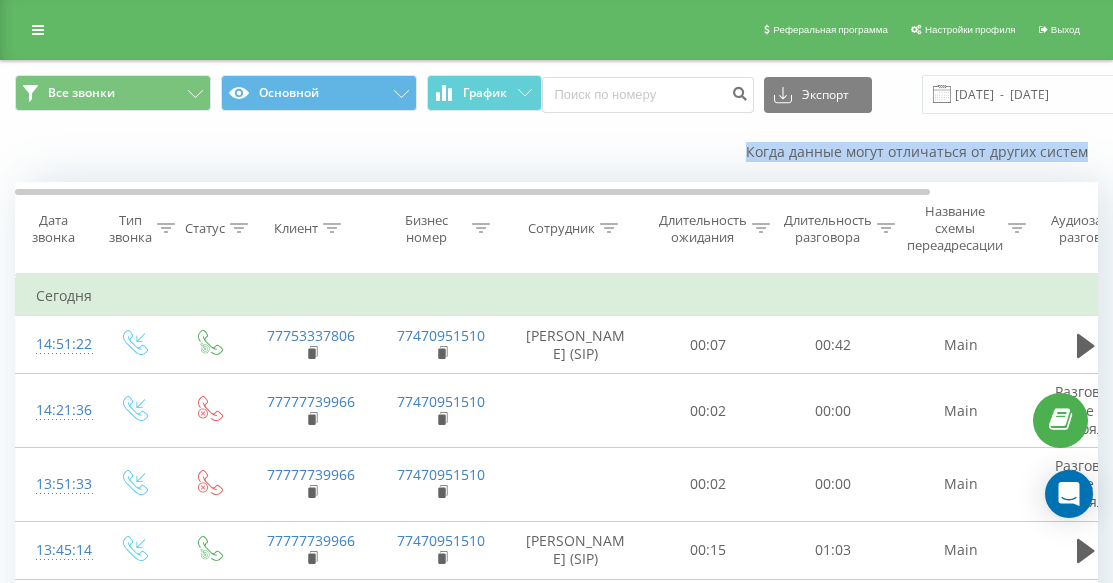 drag, startPoint x: 727, startPoint y: 136, endPoint x: 1124, endPoint y: 167, distance: 398.2085 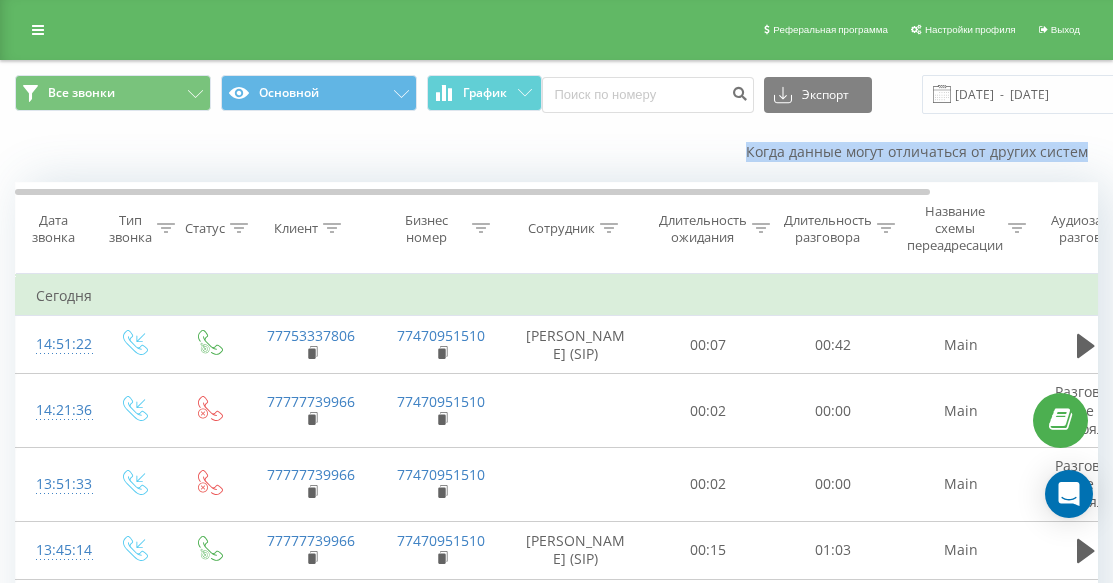 drag, startPoint x: 739, startPoint y: 130, endPoint x: 1099, endPoint y: 164, distance: 361.602 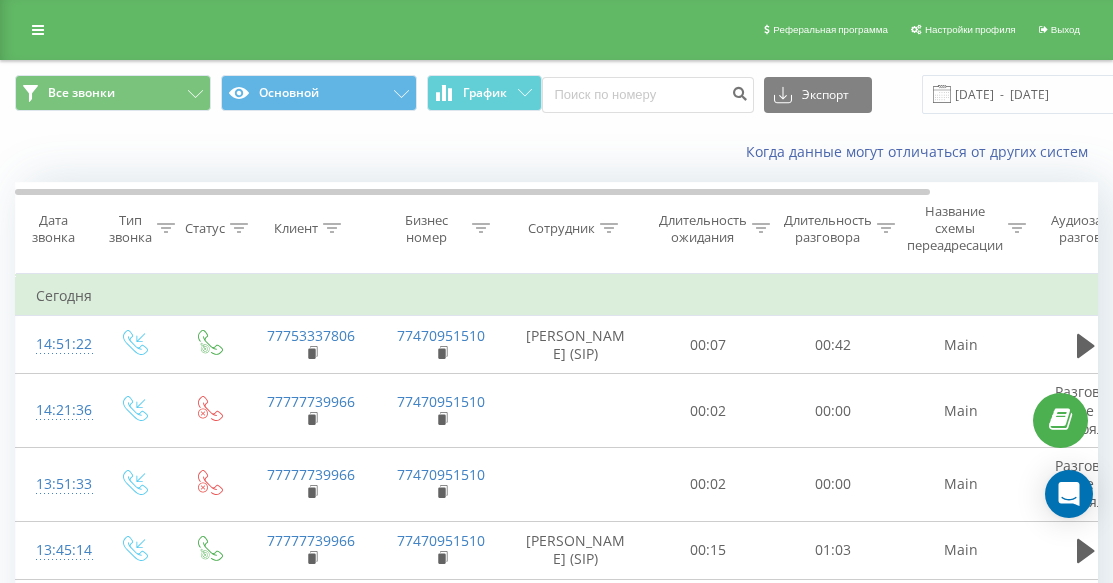 click on "Все звонки Основной График Экспорт .csv .xls .xlsx [DATE]  -  [DATE]" at bounding box center (556, 94) 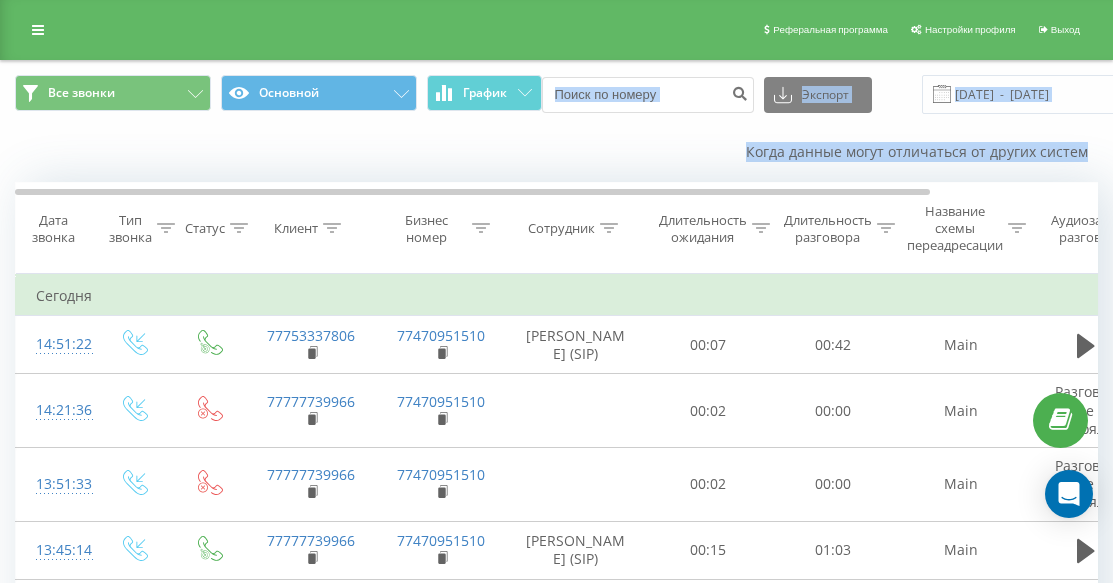 drag, startPoint x: 723, startPoint y: 126, endPoint x: 1101, endPoint y: 154, distance: 379.0356 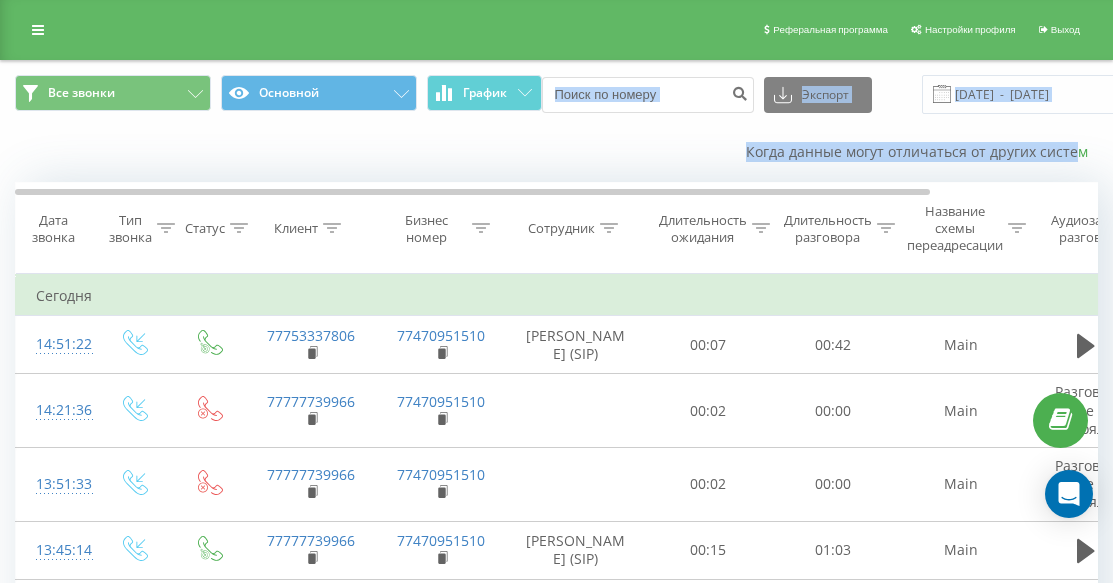 drag, startPoint x: 703, startPoint y: 127, endPoint x: 1083, endPoint y: 148, distance: 380.57983 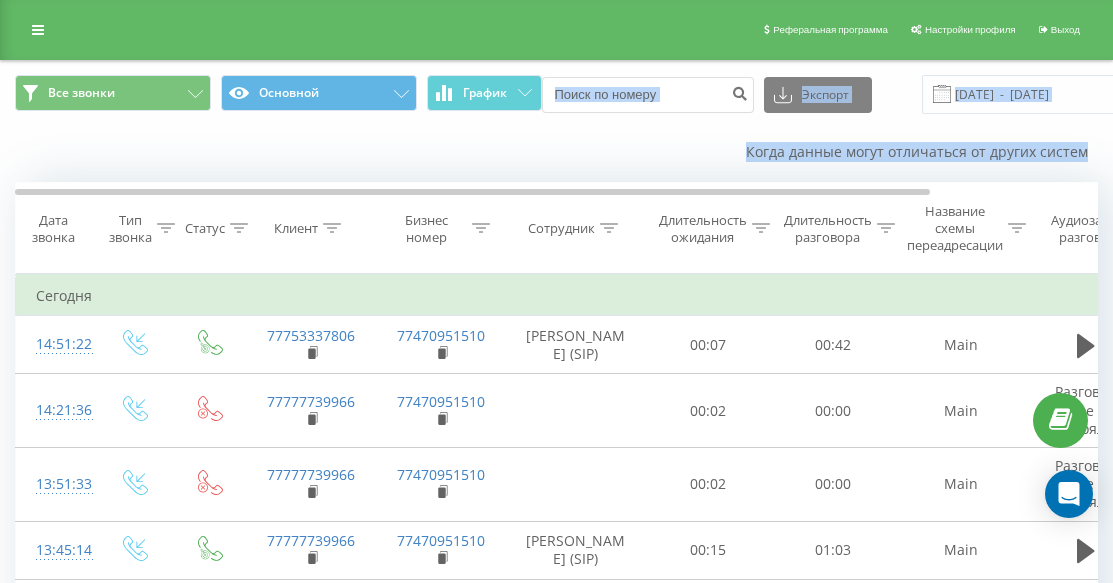 click on "Когда данные могут отличаться от других систем" at bounding box center (556, 152) 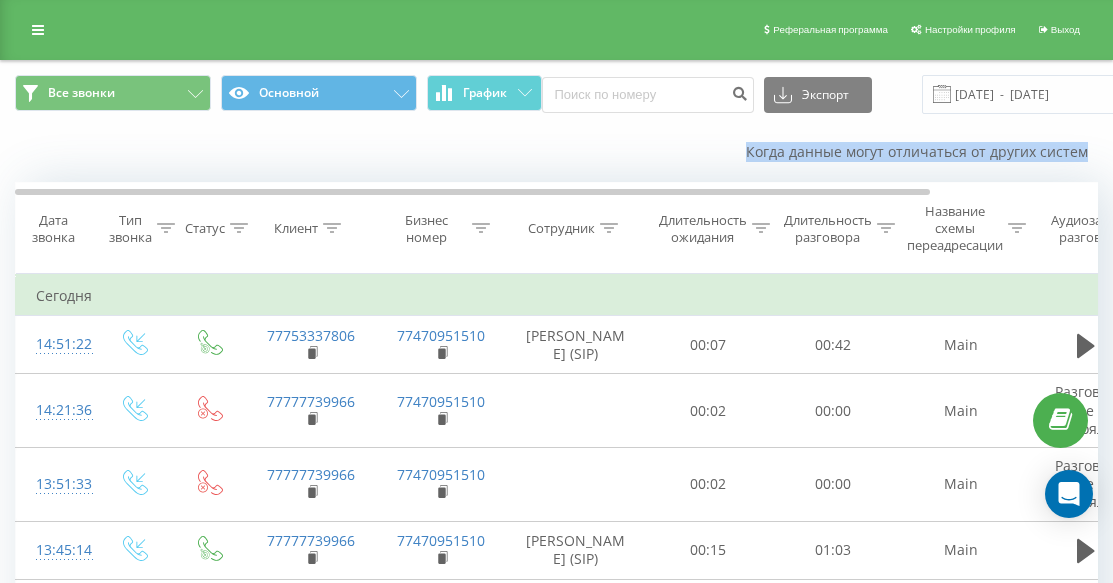 drag, startPoint x: 734, startPoint y: 135, endPoint x: 1125, endPoint y: 148, distance: 391.21606 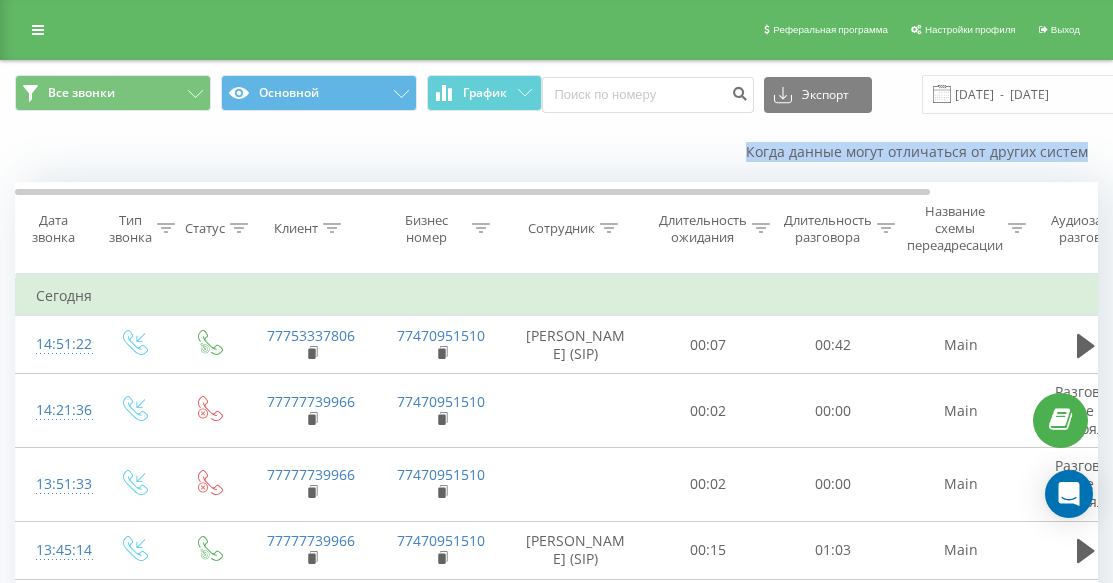 drag, startPoint x: 704, startPoint y: 135, endPoint x: 1115, endPoint y: 155, distance: 411.48633 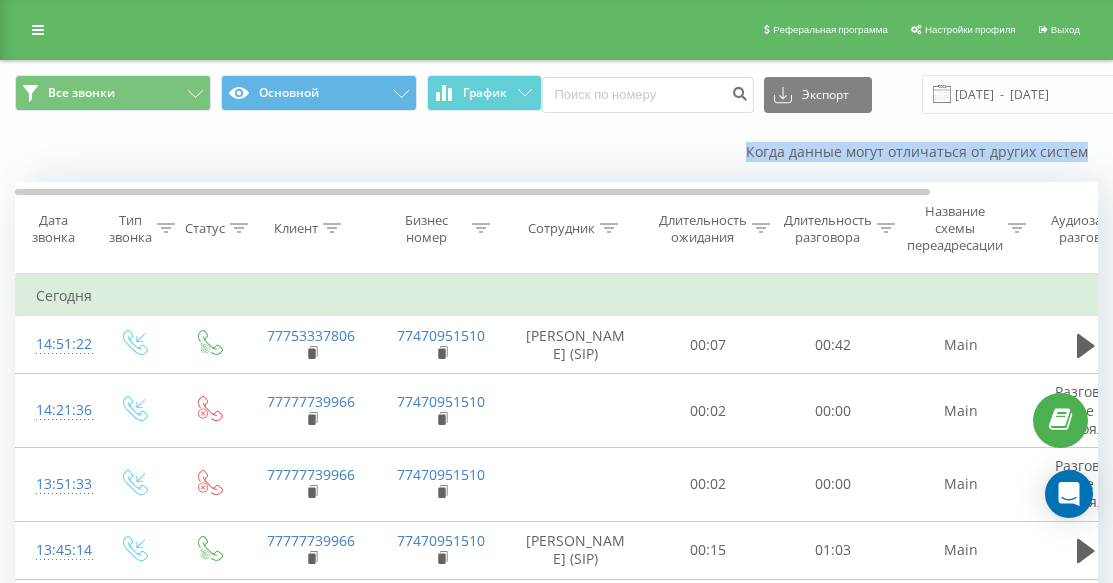 drag, startPoint x: 727, startPoint y: 139, endPoint x: 1097, endPoint y: 163, distance: 370.77756 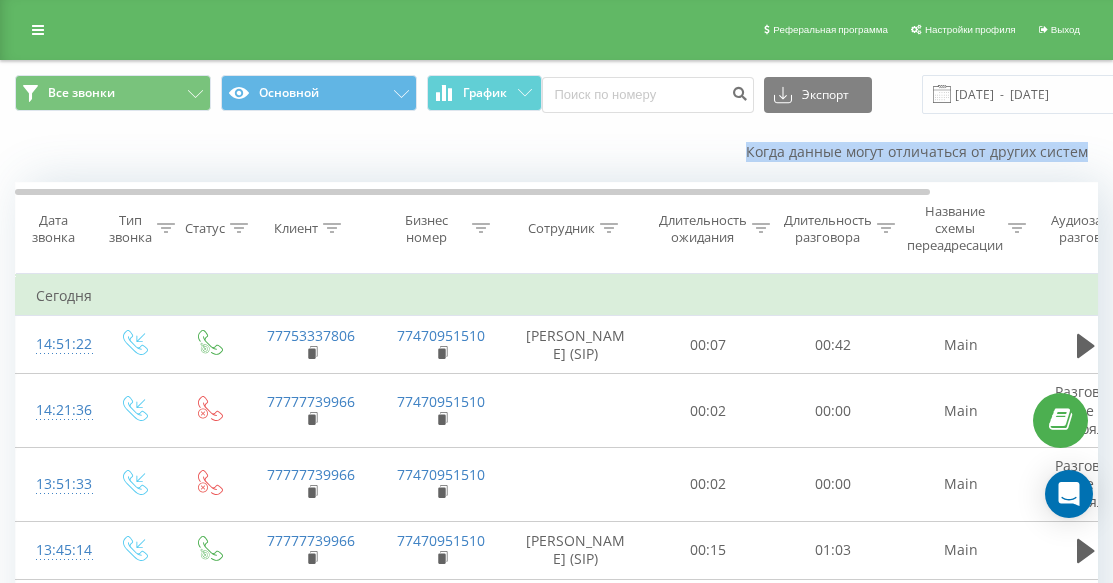 drag, startPoint x: 712, startPoint y: 136, endPoint x: 1094, endPoint y: 158, distance: 382.633 